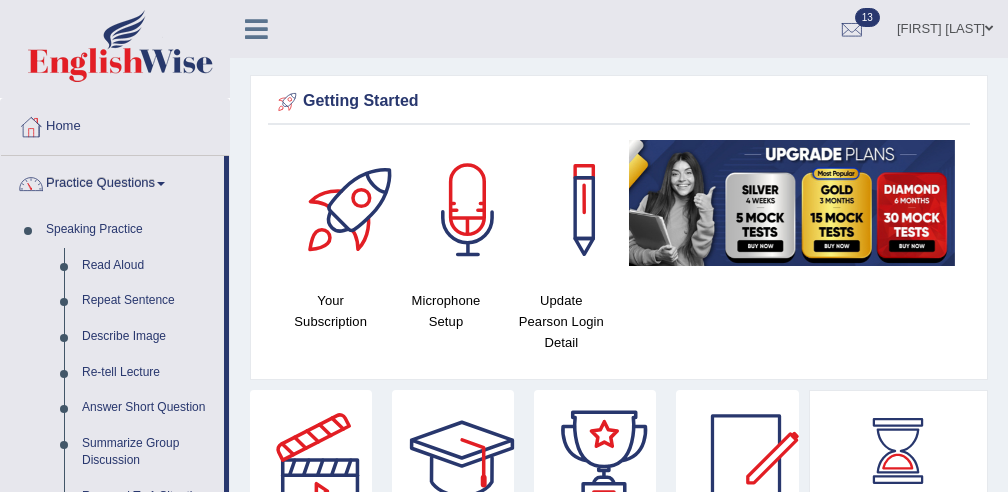 scroll, scrollTop: 272, scrollLeft: 0, axis: vertical 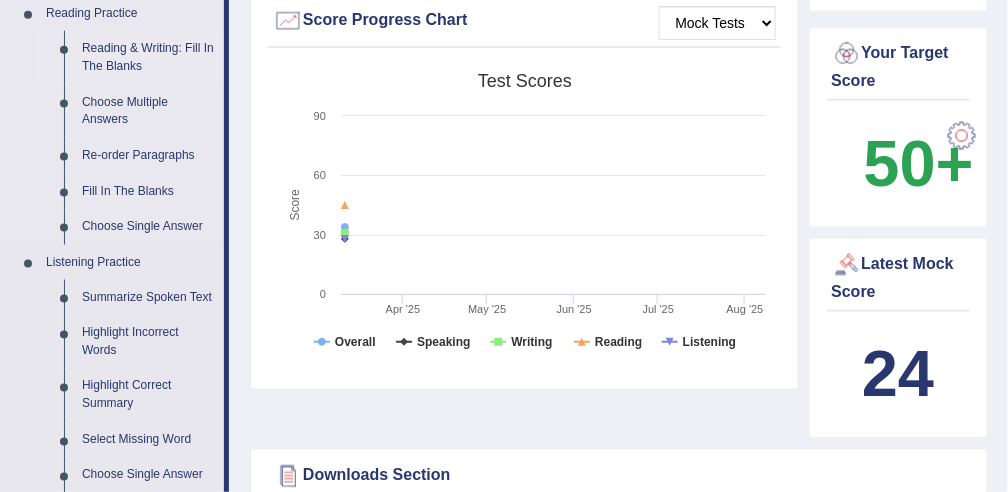 click on "Reading & Writing: Fill In The Blanks" at bounding box center [148, 57] 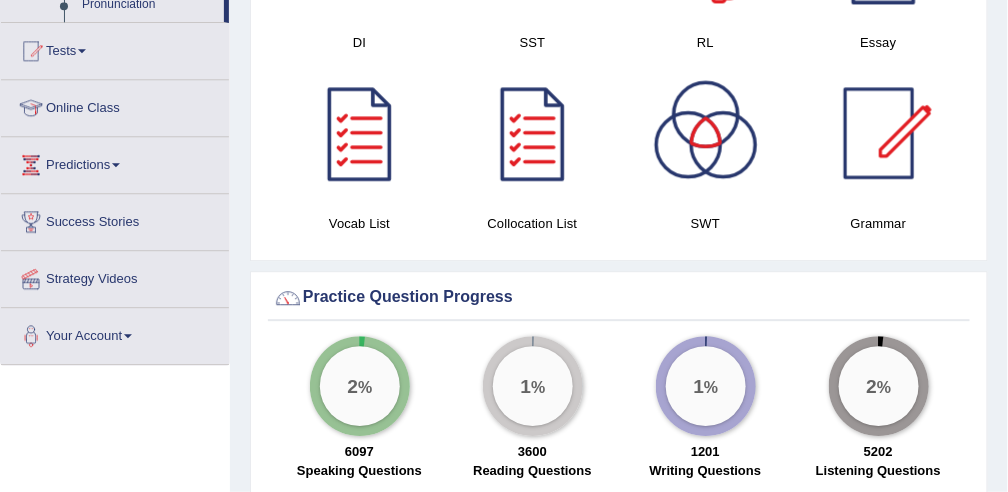 scroll, scrollTop: 1280, scrollLeft: 0, axis: vertical 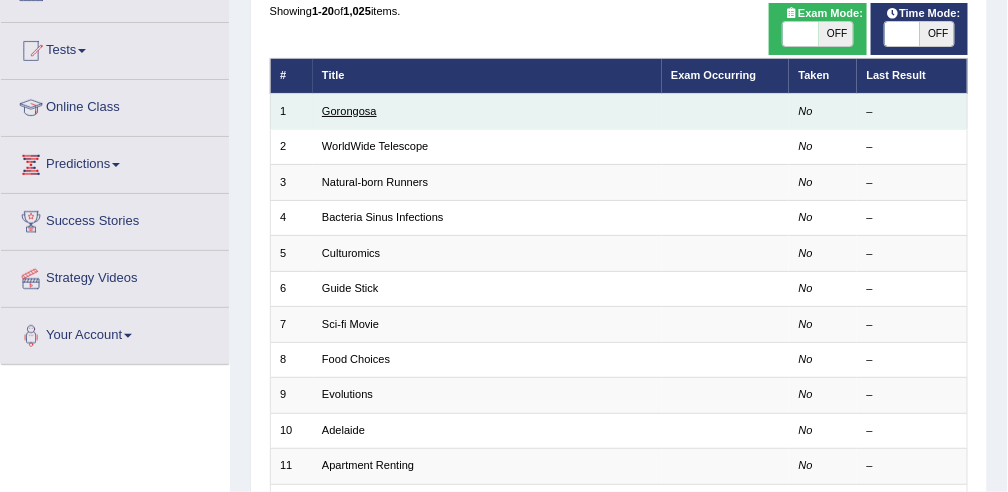 click on "Gorongosa" at bounding box center (349, 111) 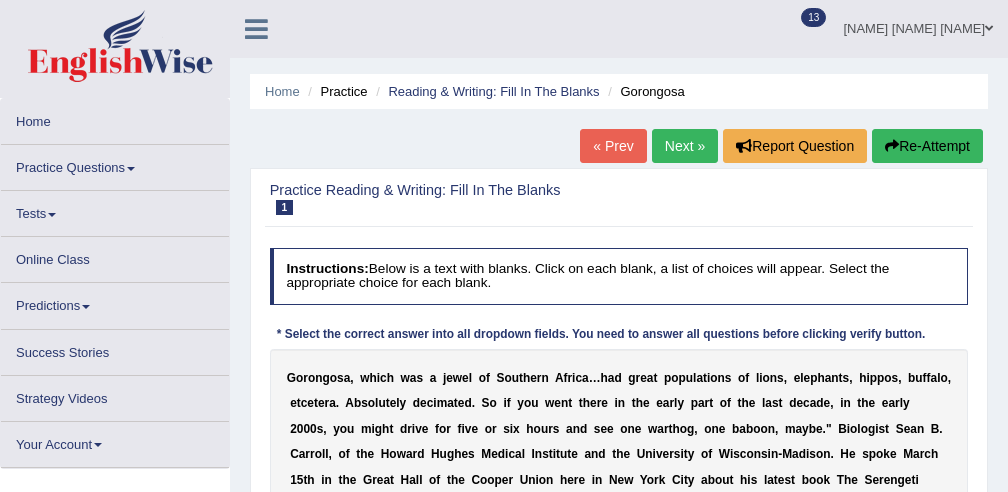 scroll, scrollTop: 0, scrollLeft: 0, axis: both 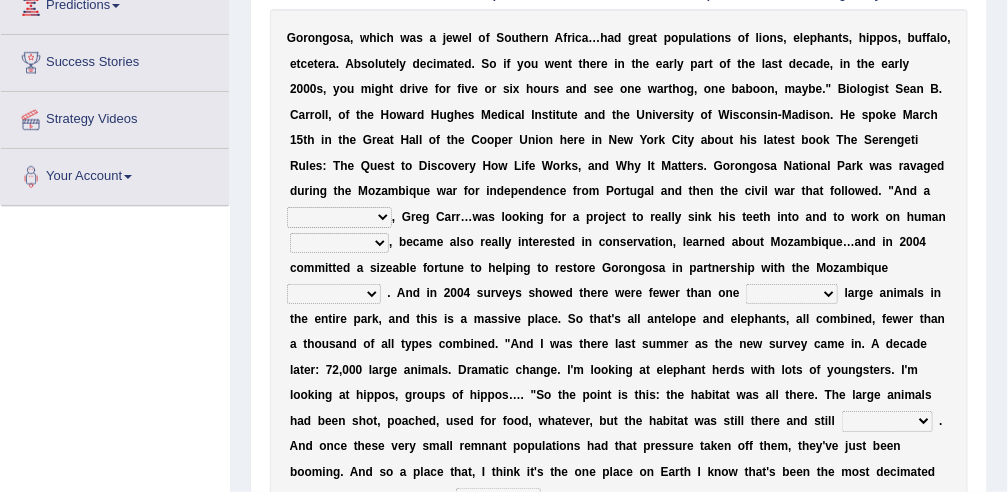 click on "passion solstice ballast philanthropist" at bounding box center [339, 217] 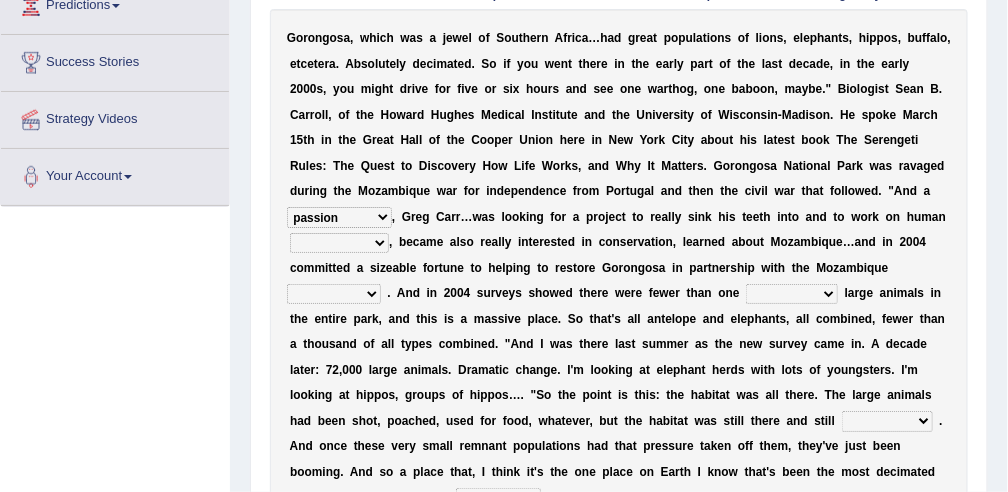 click on "passion solstice ballast philanthropist" at bounding box center (339, 217) 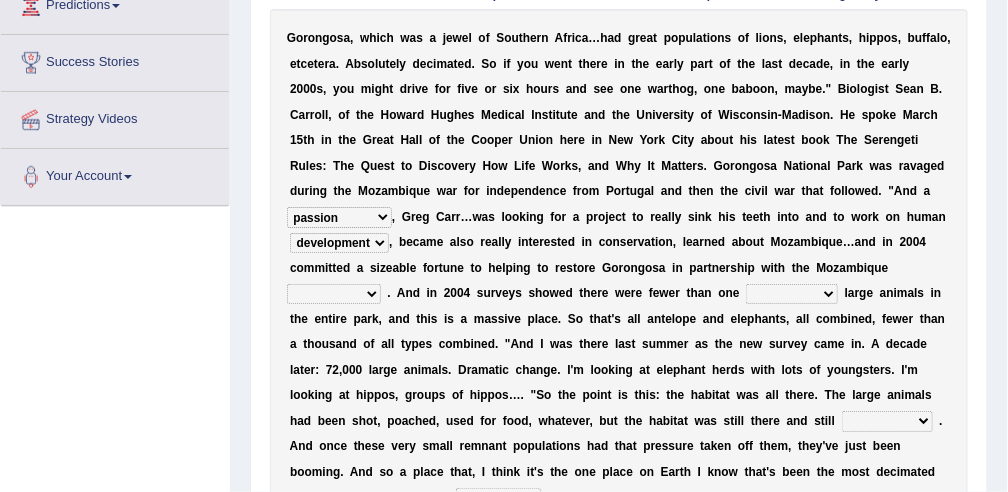 click on "negligence prevalence development malevolence" at bounding box center (339, 243) 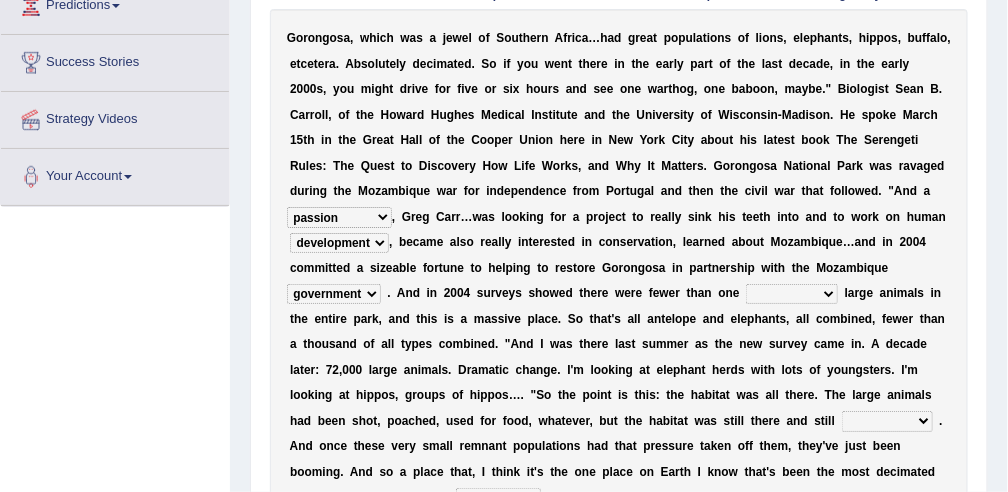 click on "deflowered embowered roundest thousand" at bounding box center [792, 294] 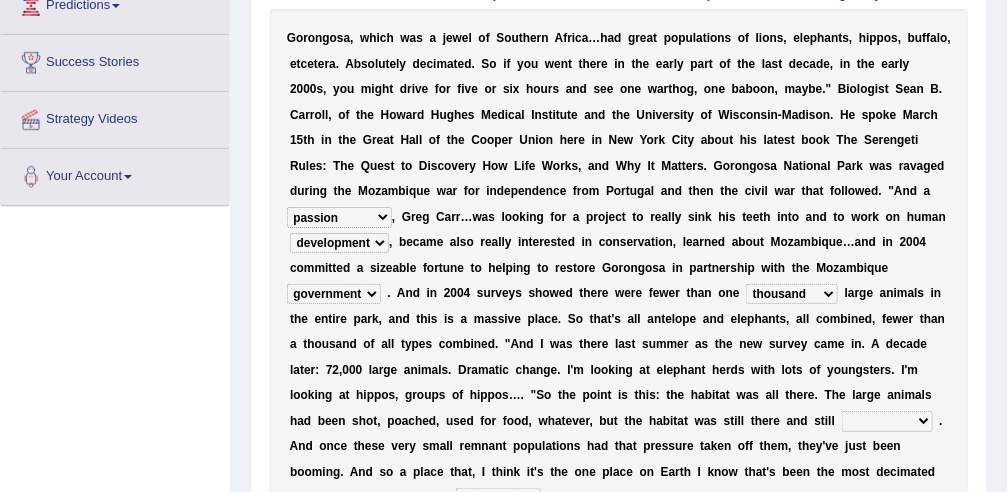 click on "deflowered embowered roundest thousand" at bounding box center [792, 294] 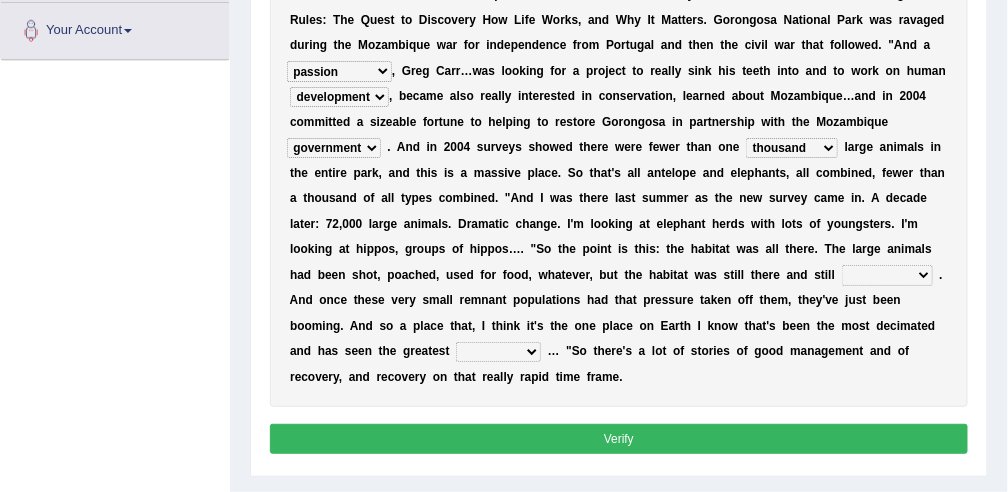 scroll, scrollTop: 499, scrollLeft: 0, axis: vertical 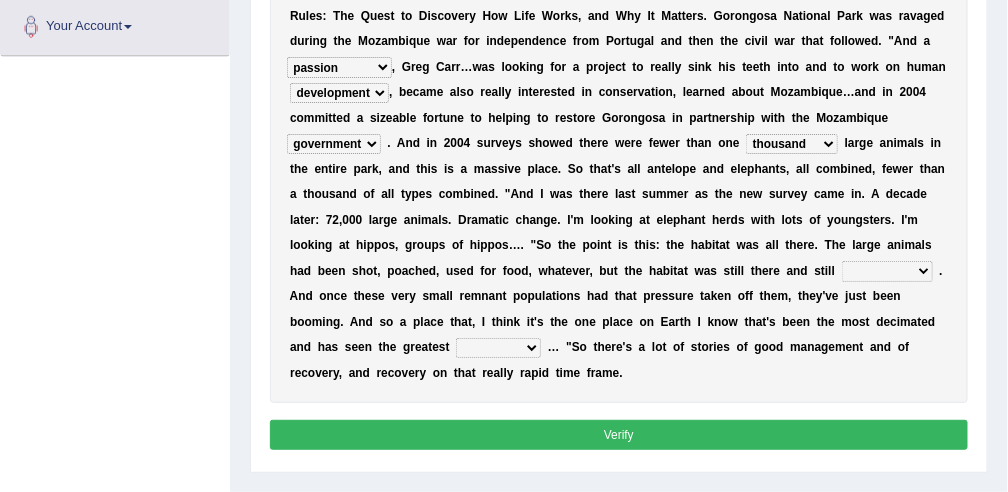 click on "assertive incidental compulsive productive" at bounding box center (887, 271) 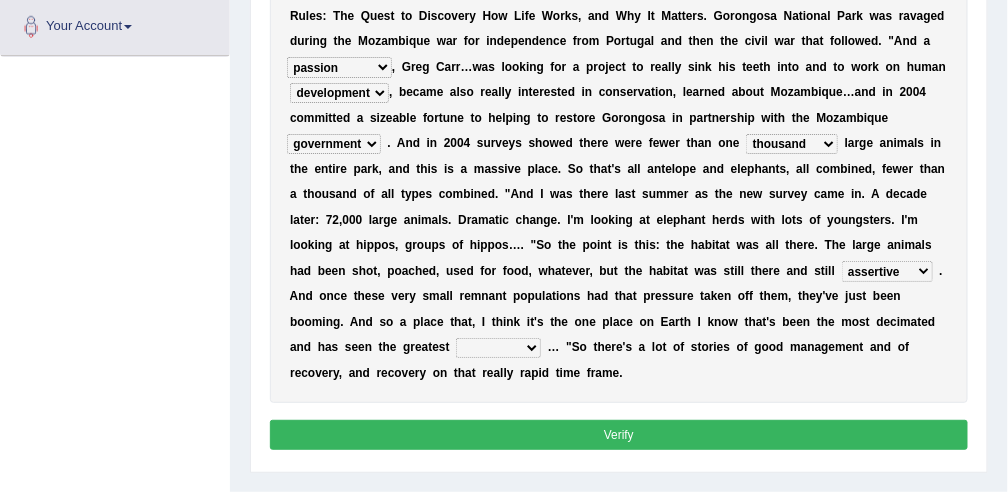 click on "recovery efficacy golly stumpy" at bounding box center (498, 348) 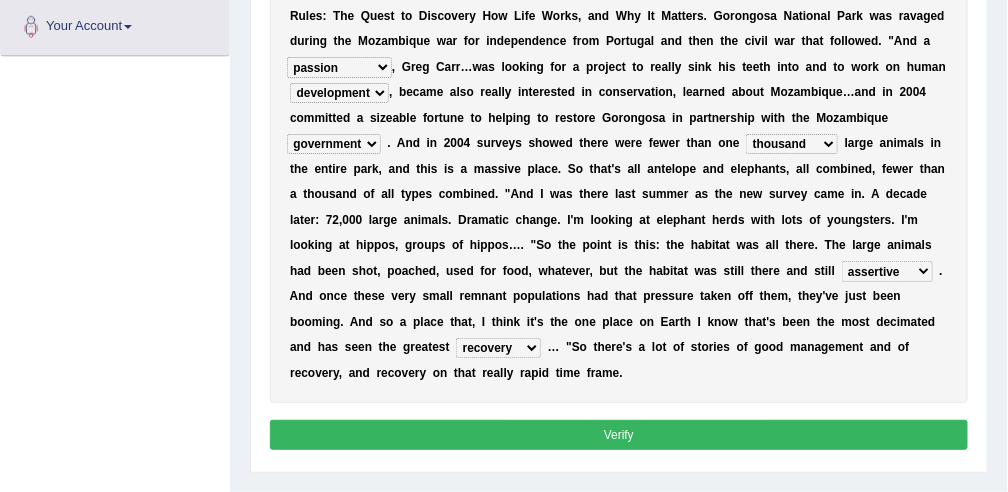 click on "Verify" at bounding box center [619, 434] 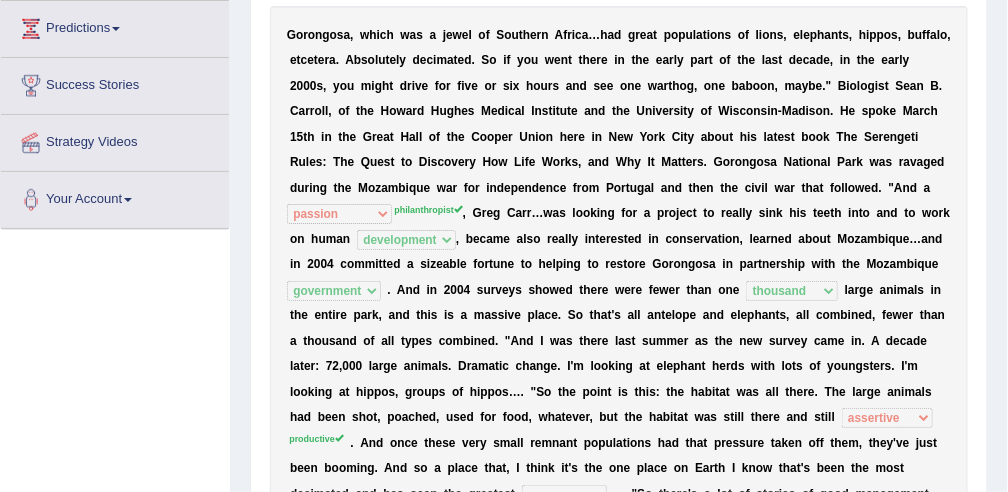scroll, scrollTop: 327, scrollLeft: 0, axis: vertical 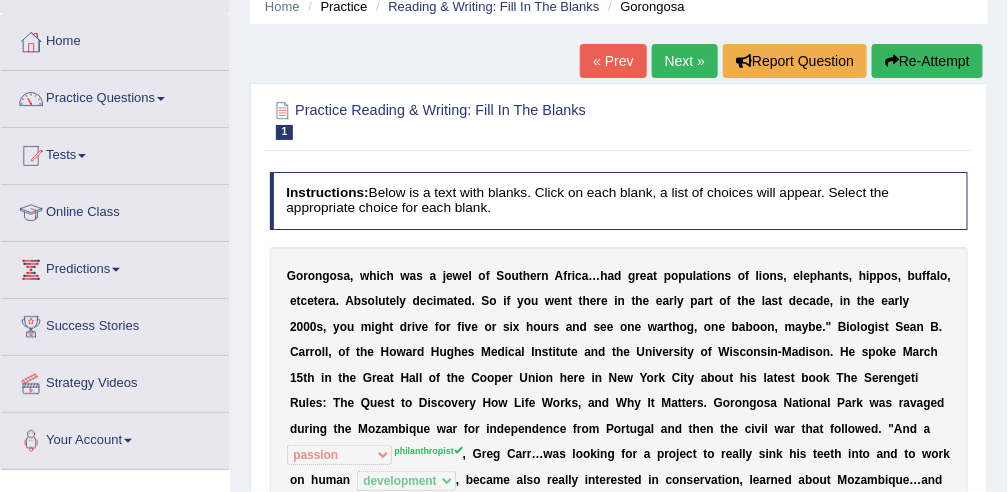 click on "Re-Attempt" at bounding box center [927, 61] 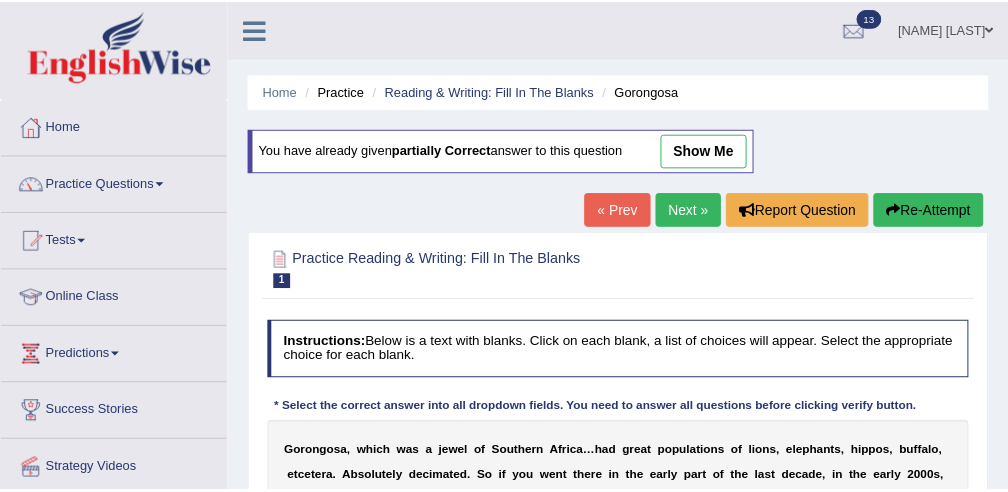 scroll, scrollTop: 85, scrollLeft: 0, axis: vertical 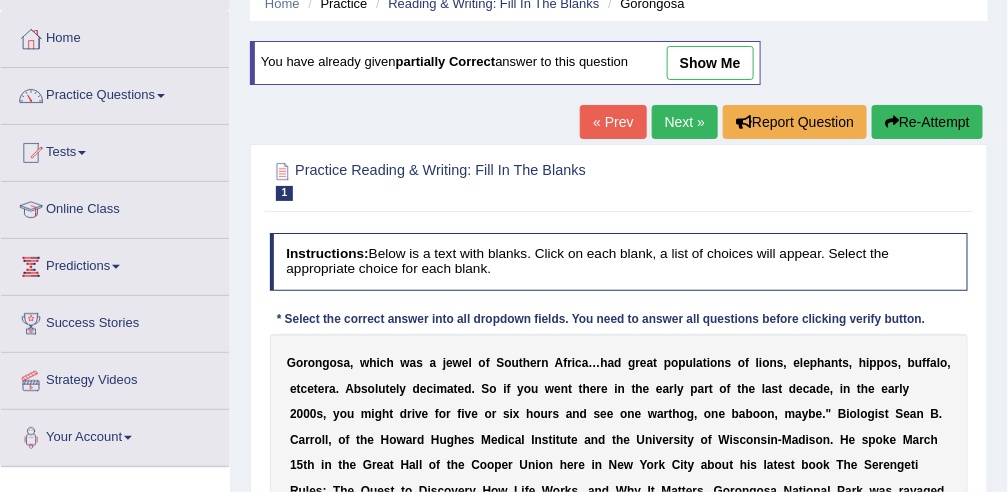 click on "Next »" at bounding box center [685, 122] 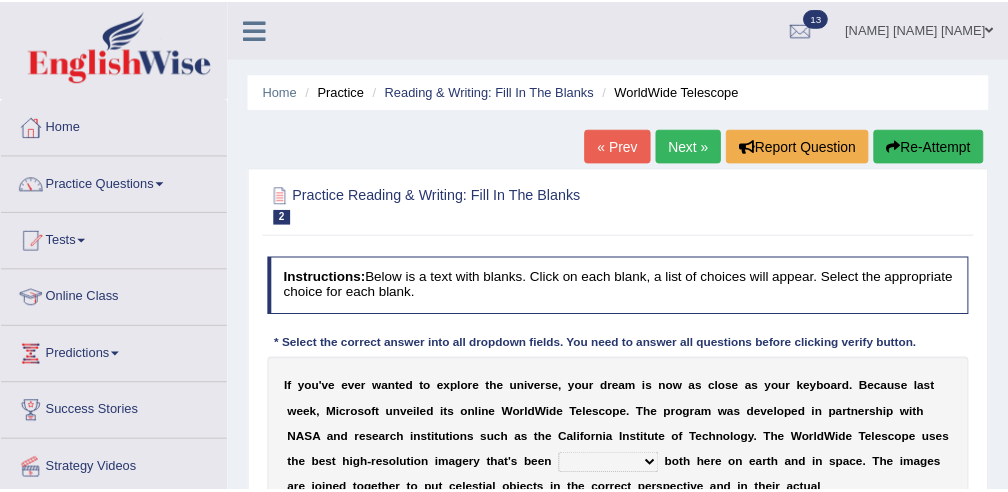 scroll, scrollTop: 0, scrollLeft: 0, axis: both 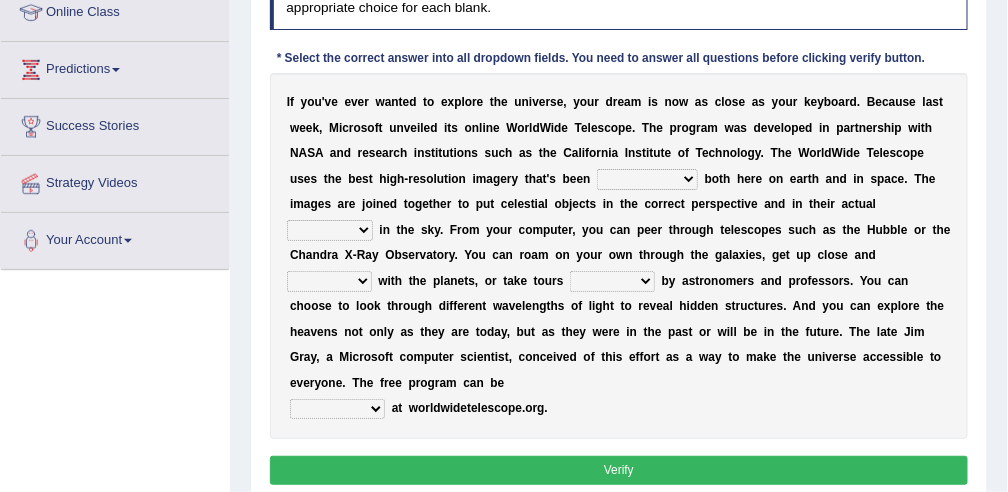 click on "degraded ascended remonstrated generated" at bounding box center [647, 179] 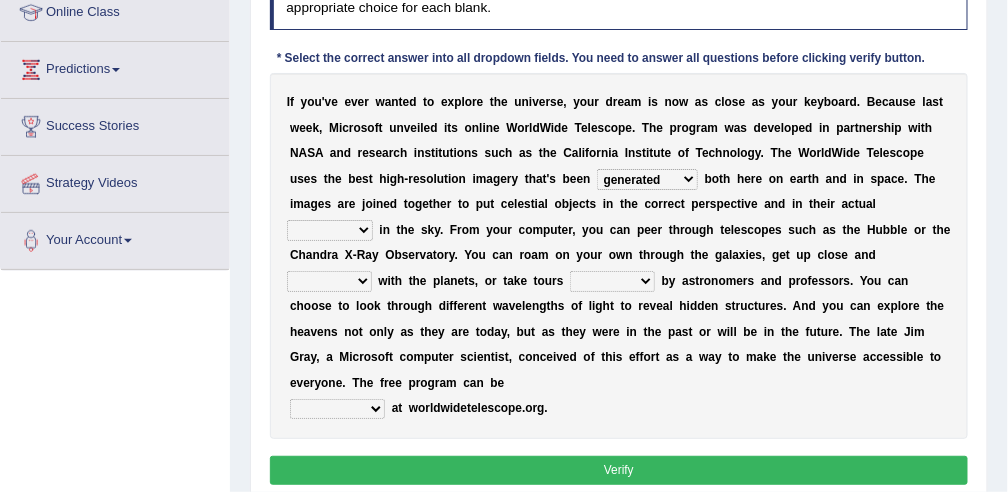 click on "I f    y o u ' v e    e v e r    w a n t e d    t o    e x p l o r e    t h e    u n i v e r s e ,    y o u r    d r e a m    i s    n o w    a s    c l o s e    a s    y o u r    k e y b o a r d .    B e c a u s e    l a s t    w e e k ,    M i c r o s o f t    u n v e i l e d    i t s    o n l i n e    W o r l d W i d e    T e l e s c o p e .    T h e    p r o g r a m    w a s    d e v e l o p e d    i n    p a r t n e r s h i p    w i t h    N A S A    a n d    r e s e a r c h    i n s t i t u t i o n s    s u c h    a s    t h e    C a l i f o r n i a    I n s t i t u t e    o f    T e c h n o l o g y .    T h e    W o r l d W i d e    T e l e s c o p e    u s e s    t h e    b e s t    h i g h - r e s o l u t i o n    i m a g e r y    t h a t ' s    b e e n    degraded ascended remonstrated generated    b o t h    h e r e    o n    e a r t h    a n d    i n    s p a c e .    T h e    i m a g e s    a r e    j o i n e d    t o g e t h e r t" at bounding box center [619, 256] 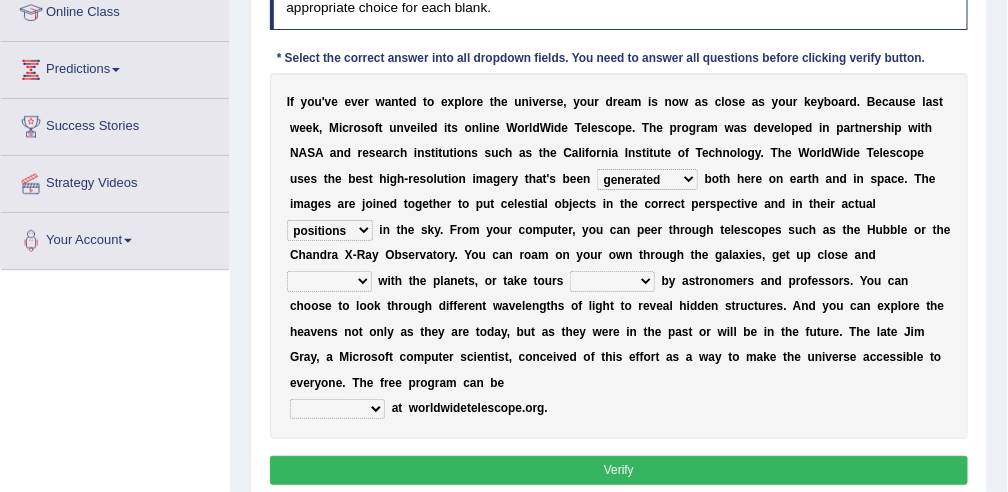 click on "personal individual apart polite" at bounding box center (329, 281) 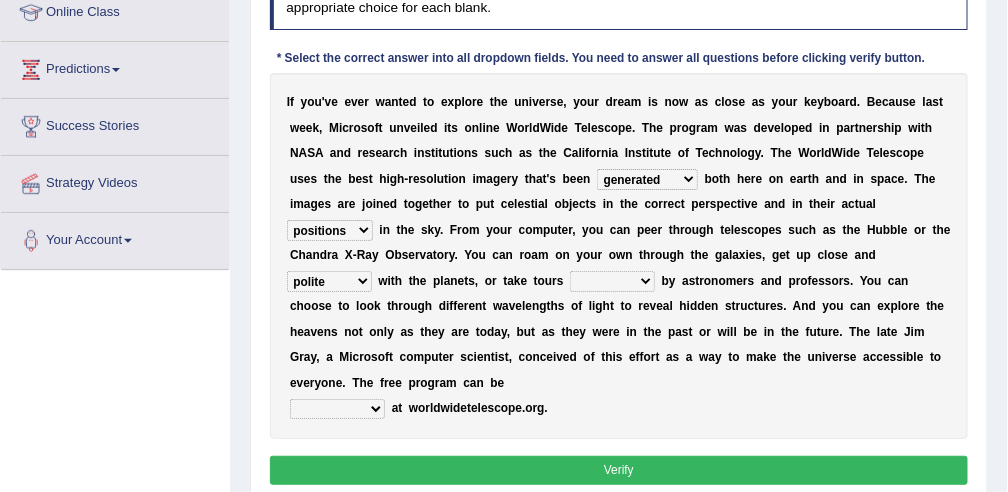 click on "personal individual apart polite" at bounding box center [329, 281] 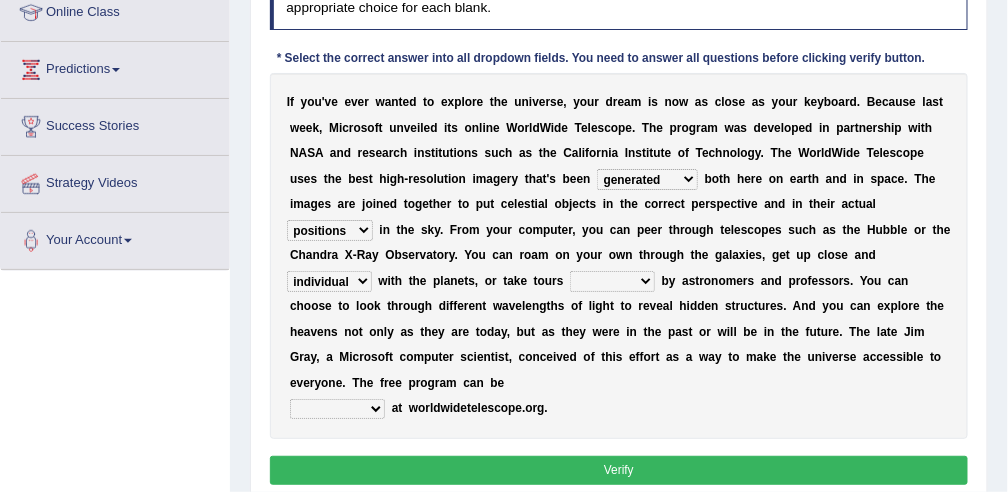 click on "guide guided guiding to guide" at bounding box center (612, 281) 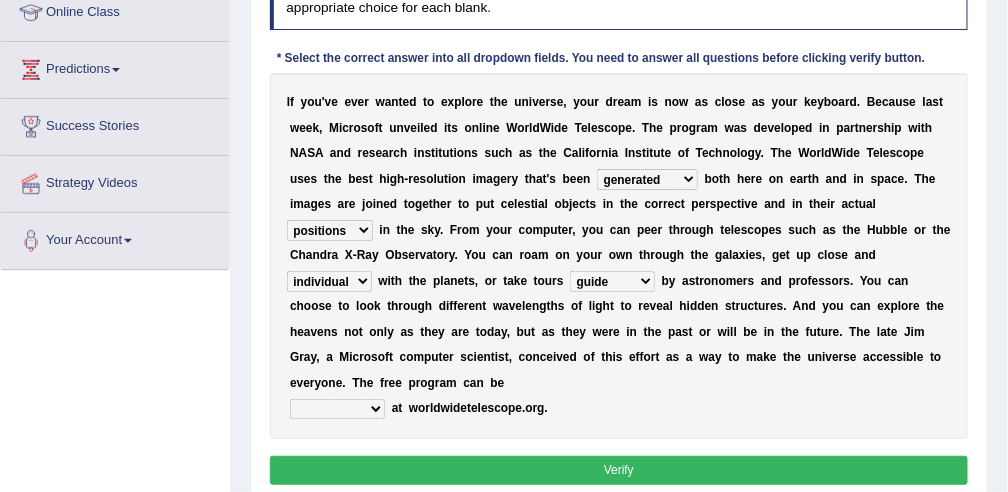 click on "guide guided guiding to guide" at bounding box center (612, 281) 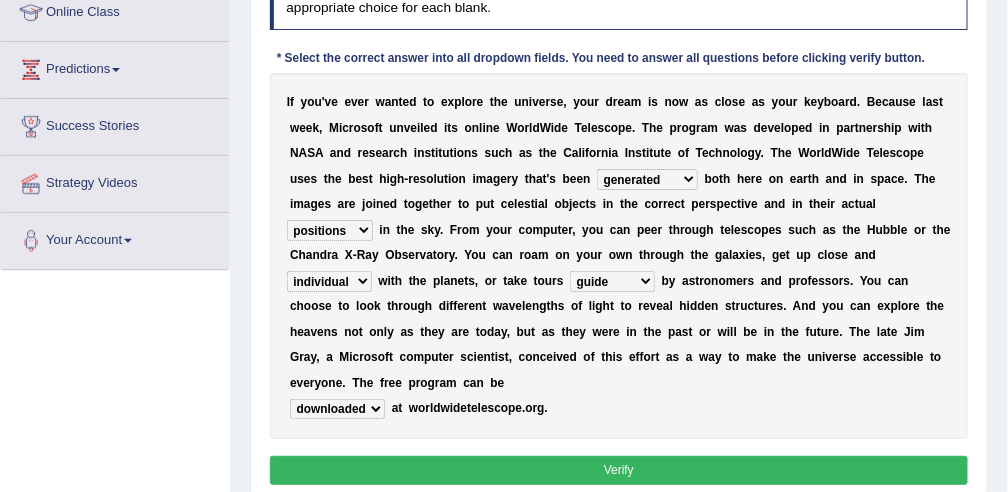 click on "upheld downloaded loaded posted" at bounding box center (337, 409) 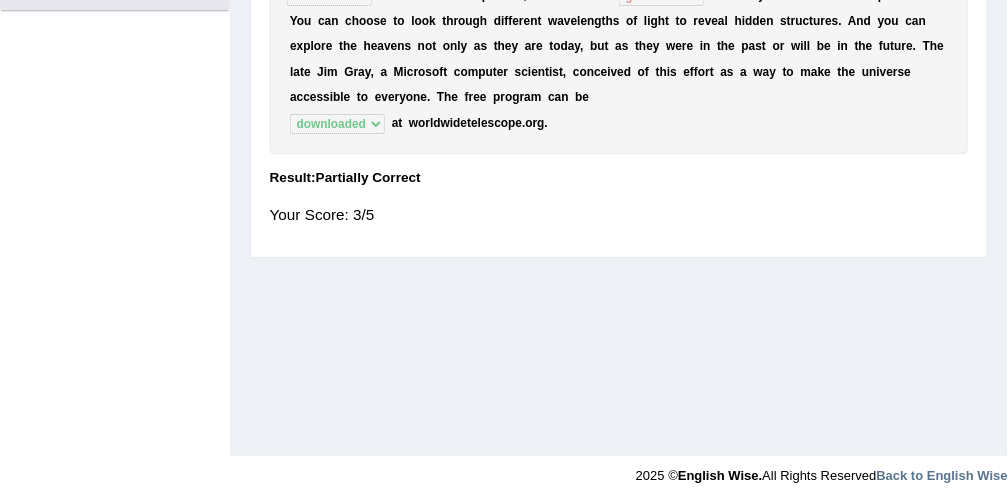 scroll, scrollTop: 557, scrollLeft: 0, axis: vertical 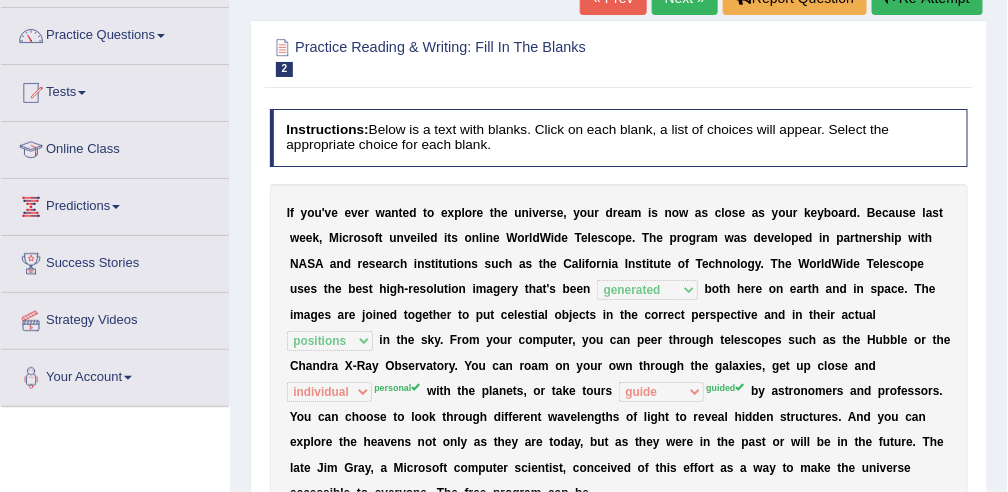 click on "Next »" at bounding box center [685, -2] 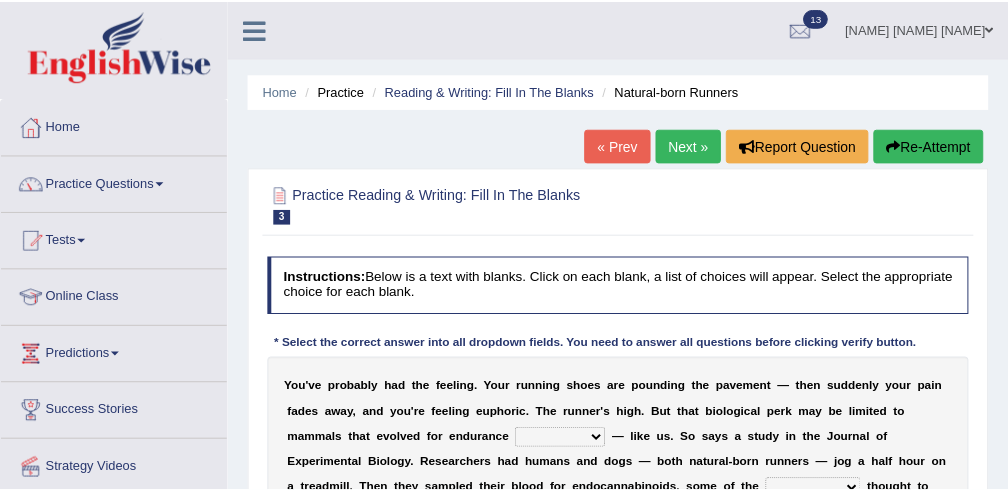 scroll, scrollTop: 0, scrollLeft: 0, axis: both 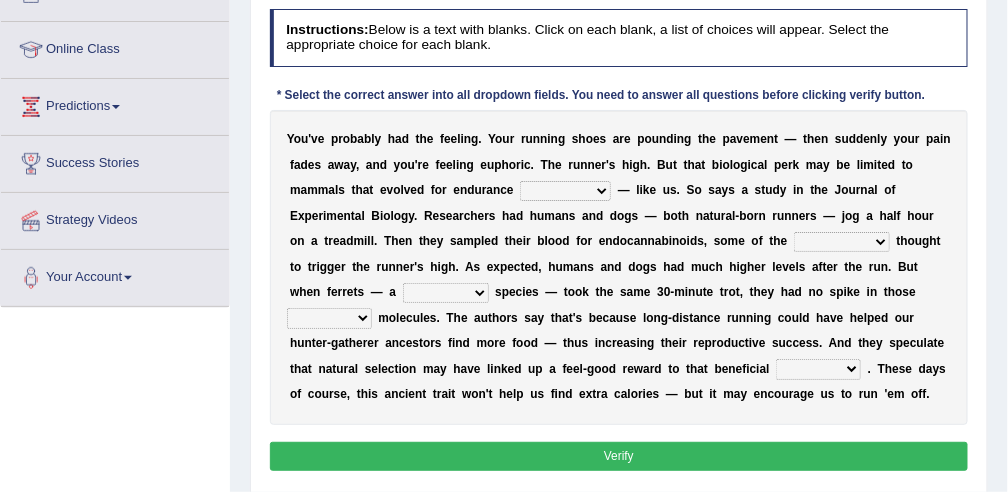 click on "dykes personalize classifies exercise" at bounding box center [565, 191] 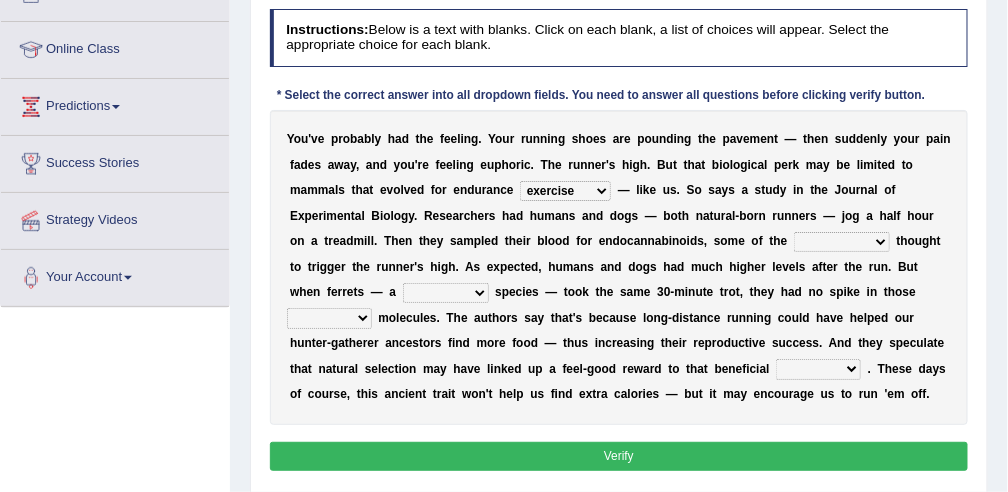 click on "dykes personalize classifies exercise" at bounding box center [565, 191] 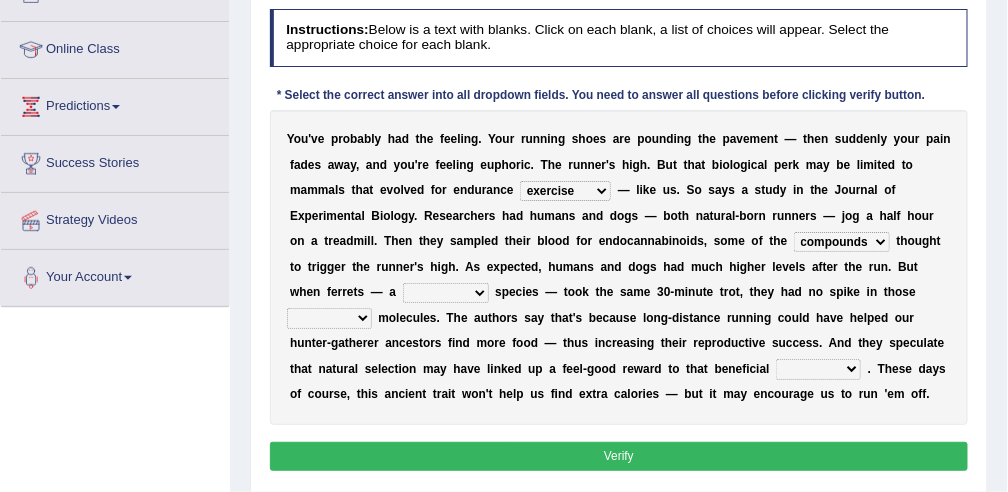 click on "almshouse turnarounds compounds foxhounds" at bounding box center (842, 242) 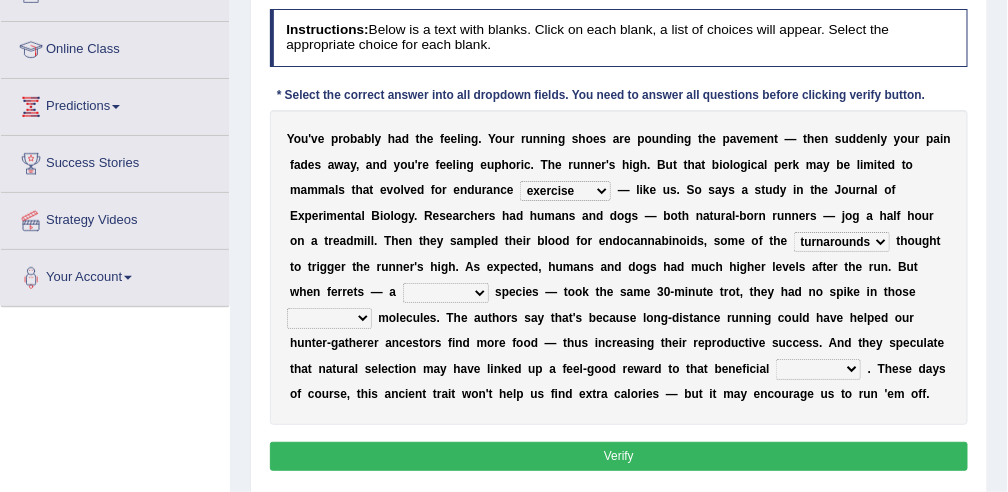 click on "excellency merely faerie sedentary" at bounding box center (446, 293) 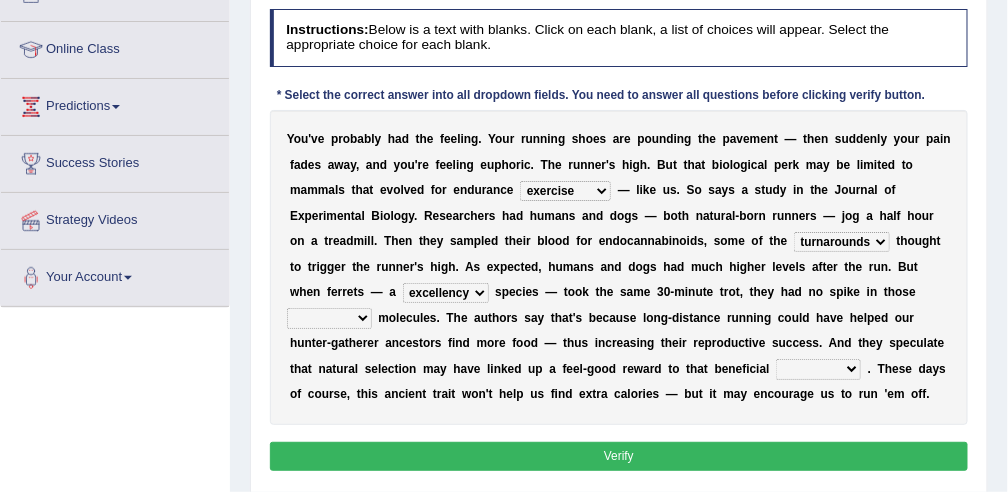 click on "excellency merely faerie sedentary" at bounding box center (446, 293) 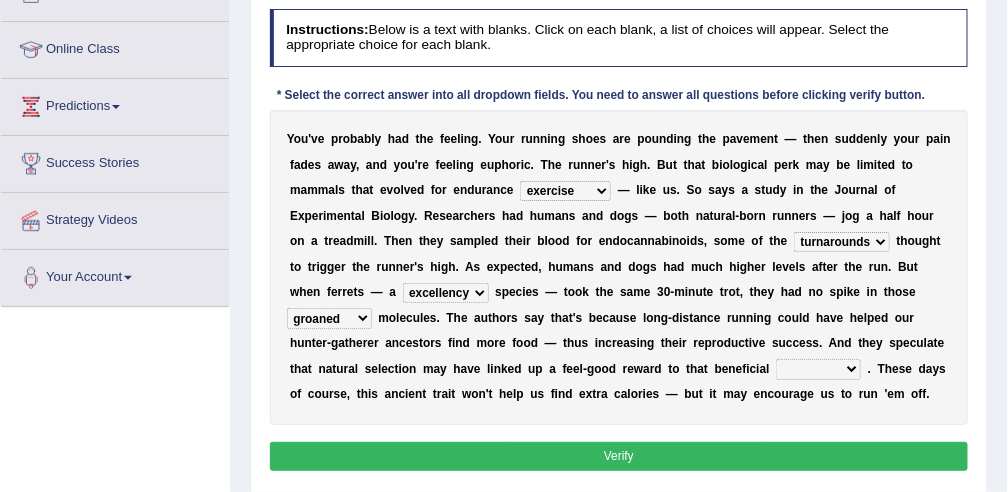 click on "groaned feel-good inchoate loaned" at bounding box center [329, 318] 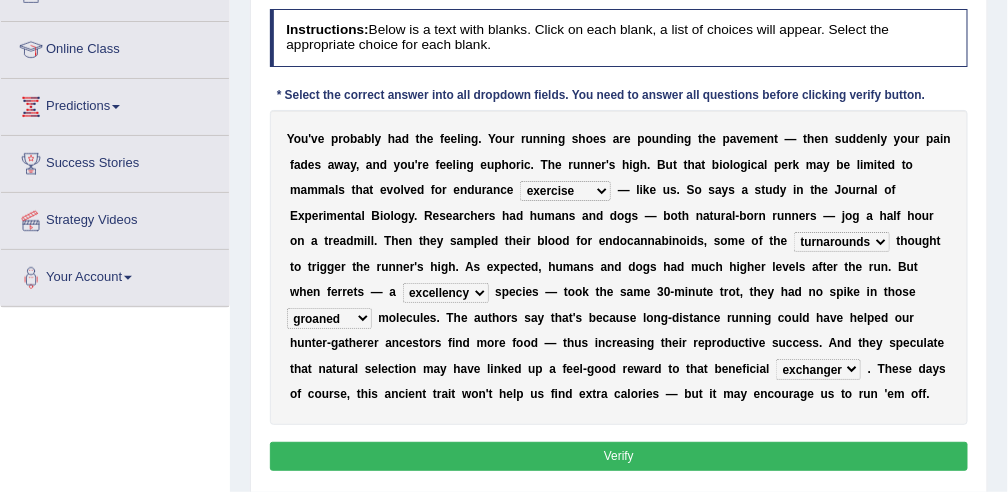 click on "wager exchanger behavior regulator" at bounding box center [818, 369] 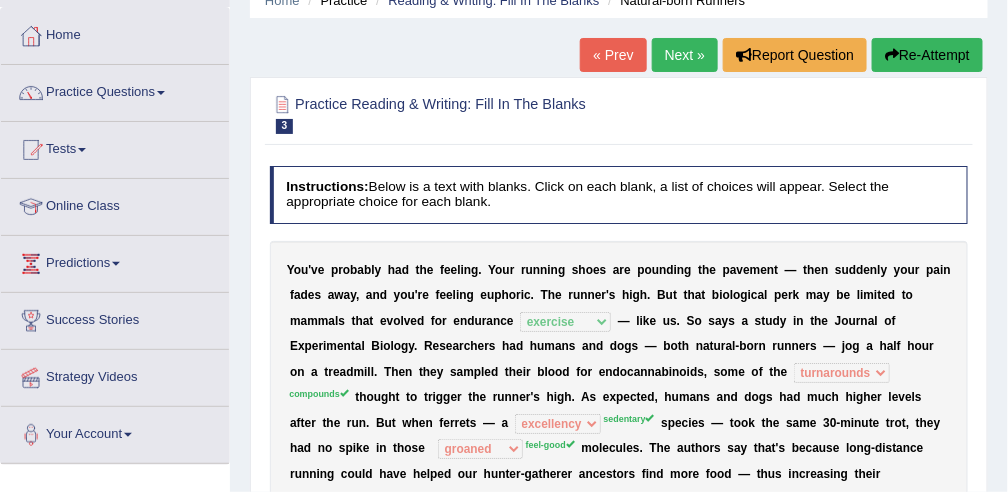 scroll, scrollTop: 85, scrollLeft: 0, axis: vertical 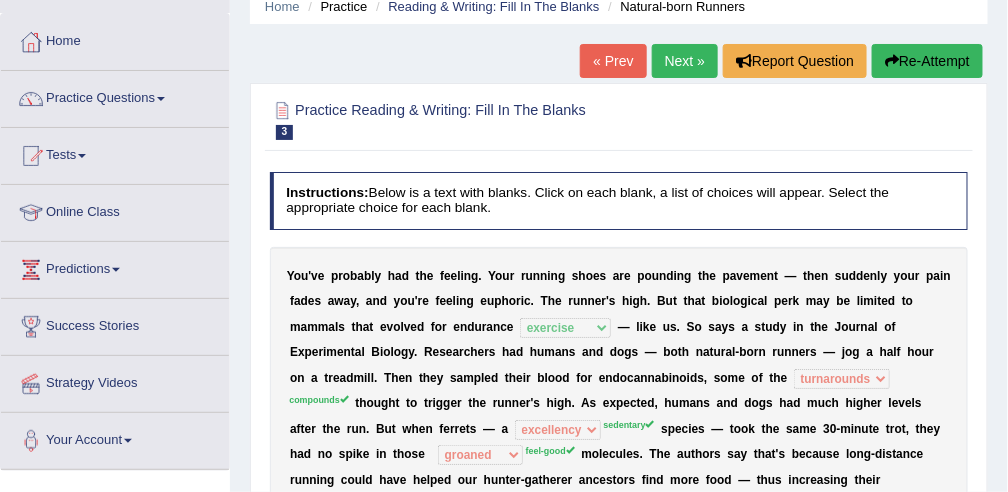 click on "Re-Attempt" at bounding box center (927, 61) 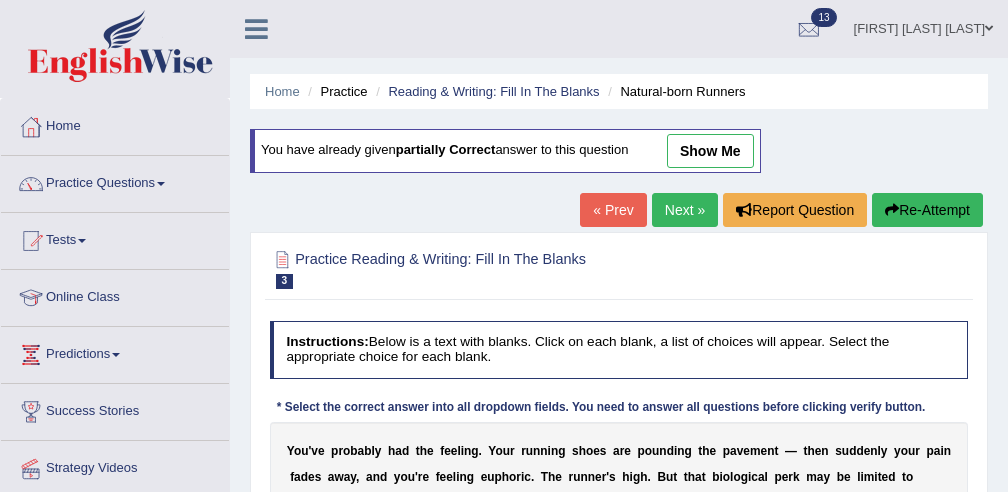 scroll, scrollTop: 0, scrollLeft: 0, axis: both 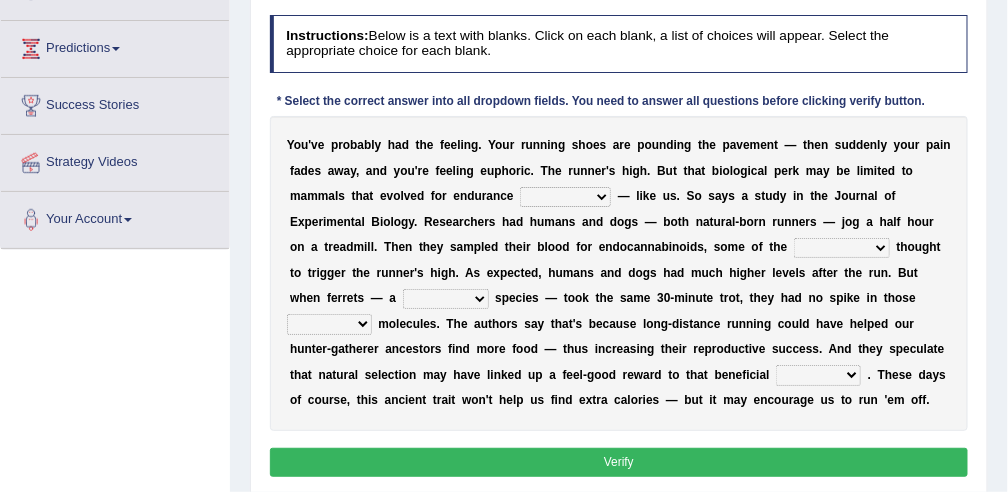 click on "dykes personalize classifies exercise" at bounding box center (565, 197) 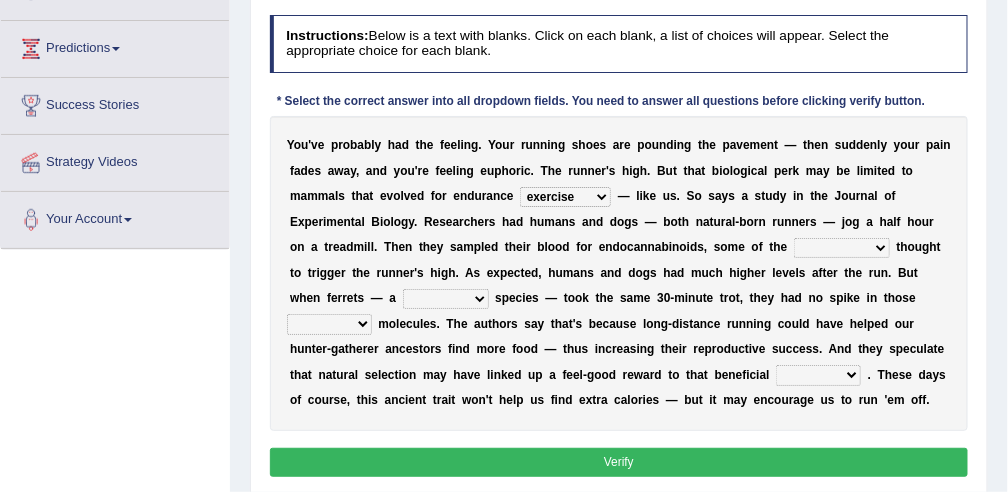 click on "almshouse turnarounds compounds foxhounds" at bounding box center [842, 248] 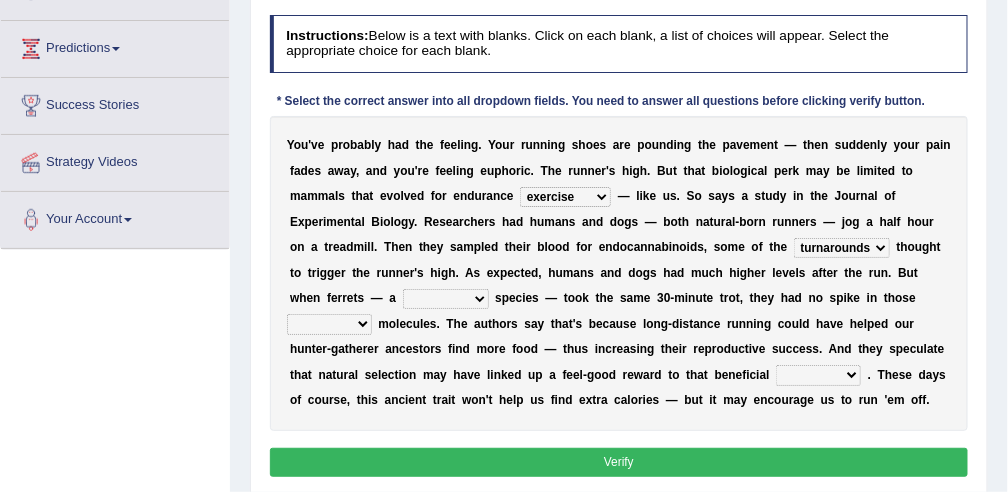click on "almshouse turnarounds compounds foxhounds" at bounding box center (842, 248) 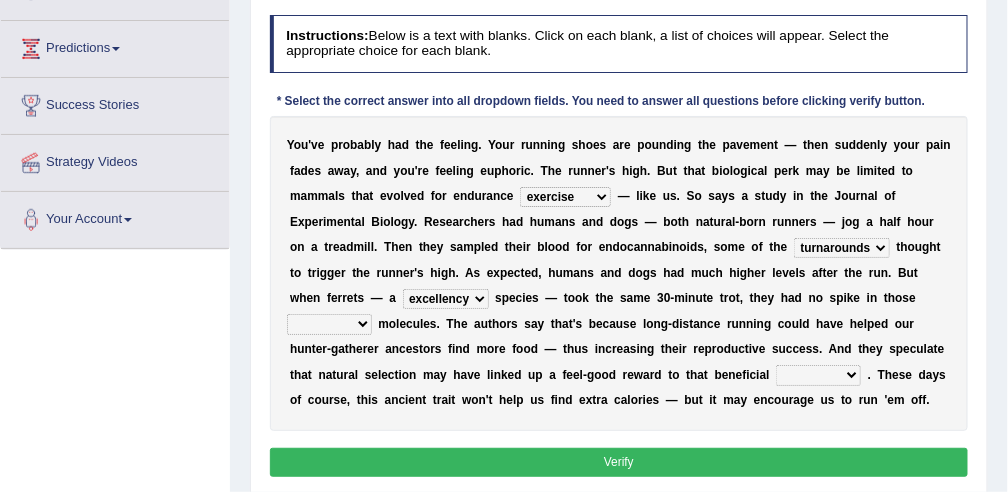 click on "groaned feel-good inchoate loaned" at bounding box center [329, 324] 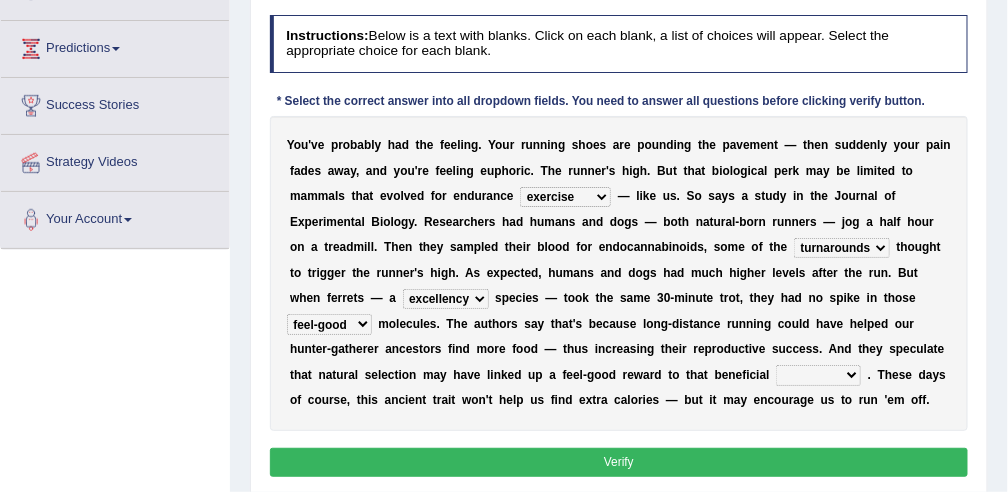 click on "wager exchanger behavior regulator" at bounding box center [818, 375] 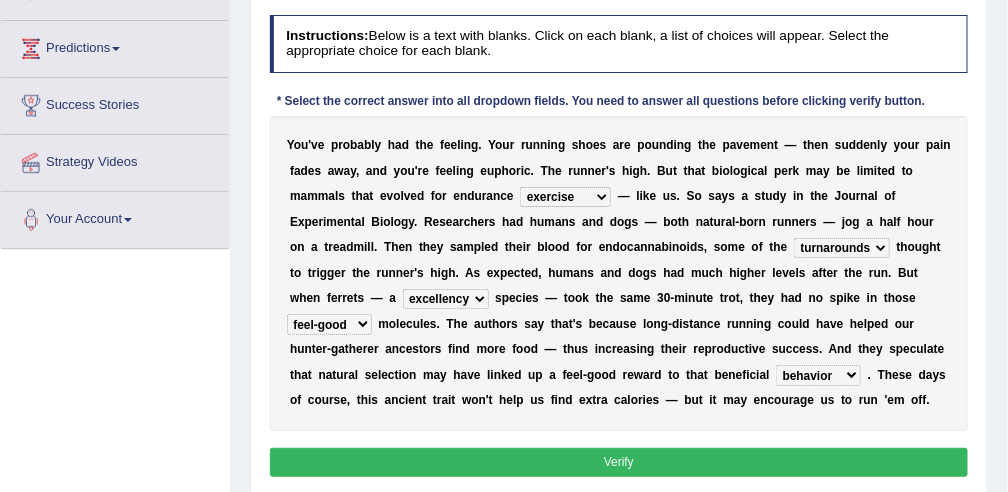 click on "wager exchanger behavior regulator" at bounding box center (818, 375) 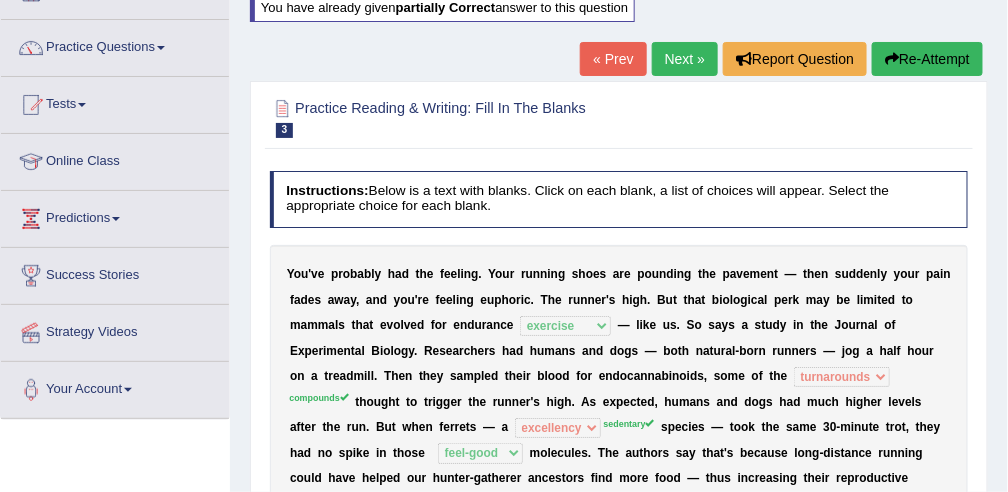 scroll, scrollTop: 128, scrollLeft: 0, axis: vertical 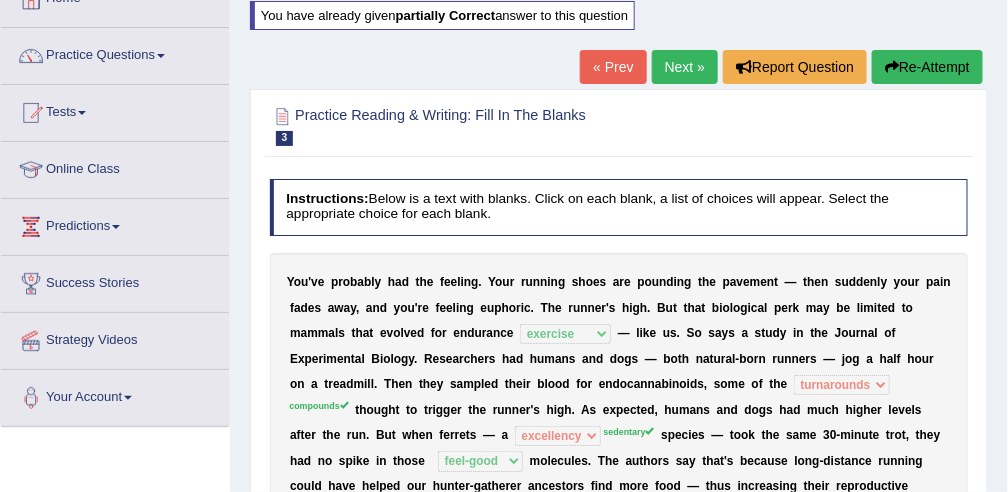 click on "Next »" at bounding box center [685, 67] 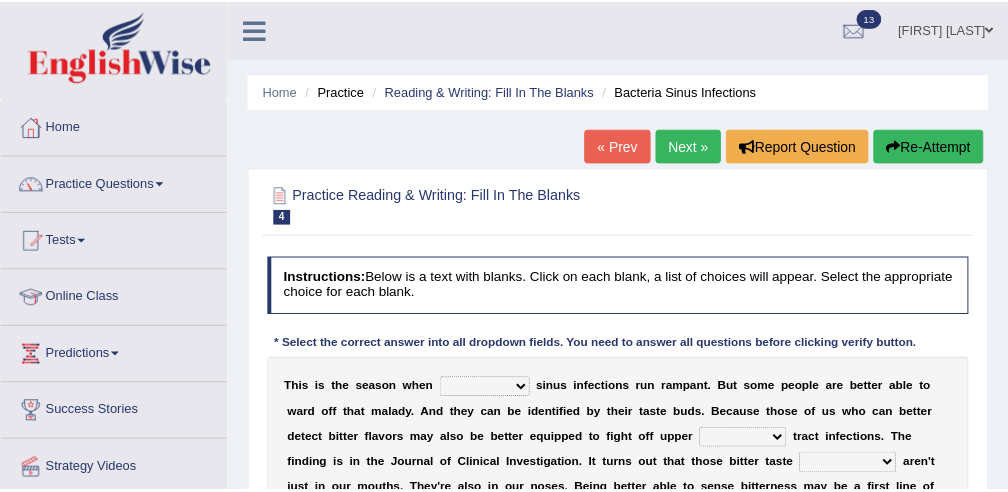 scroll, scrollTop: 0, scrollLeft: 0, axis: both 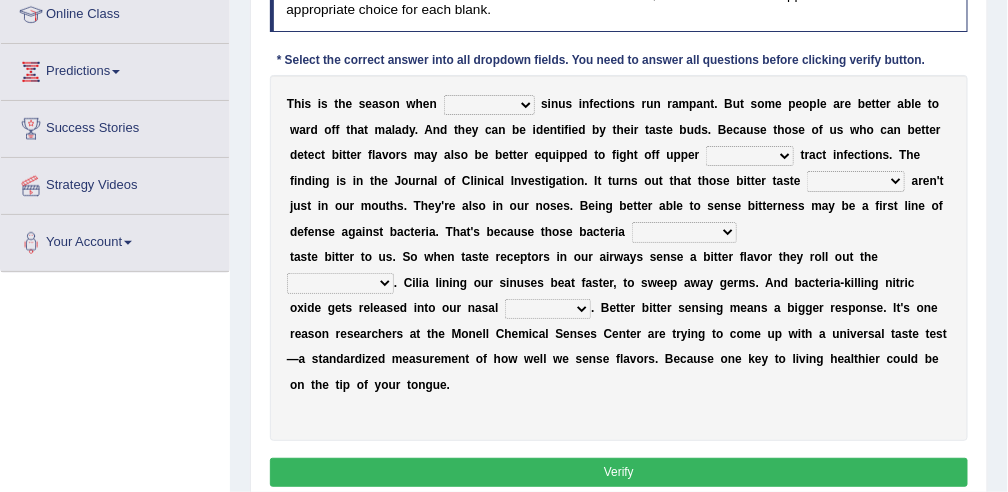 click on "conventicle atheist bacterial prissier" at bounding box center (489, 105) 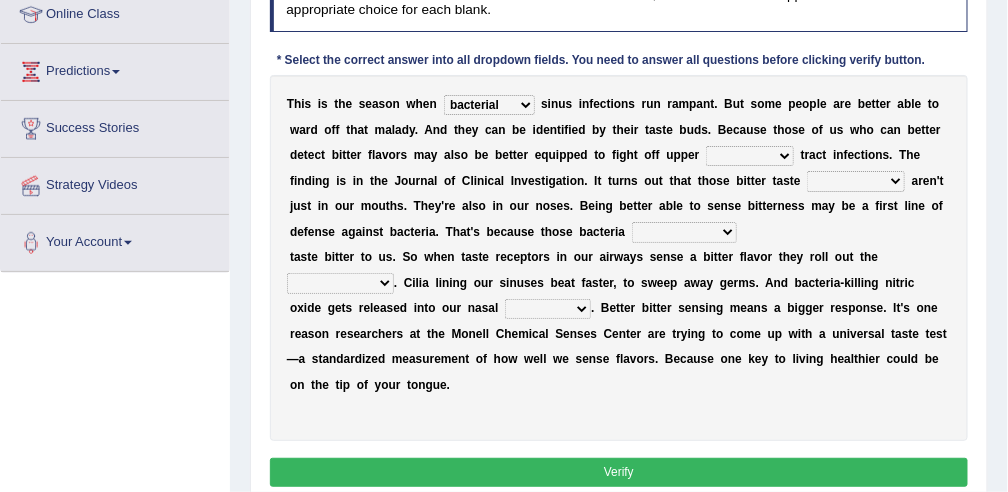 click on "conventicle atheist bacterial prissier" at bounding box center [489, 105] 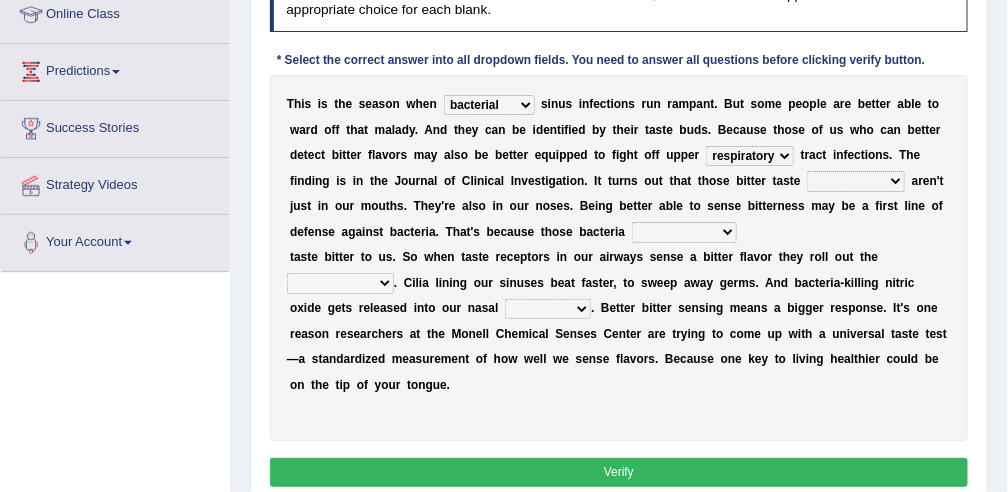 click on "faulty respiratory togae gawky" at bounding box center (750, 156) 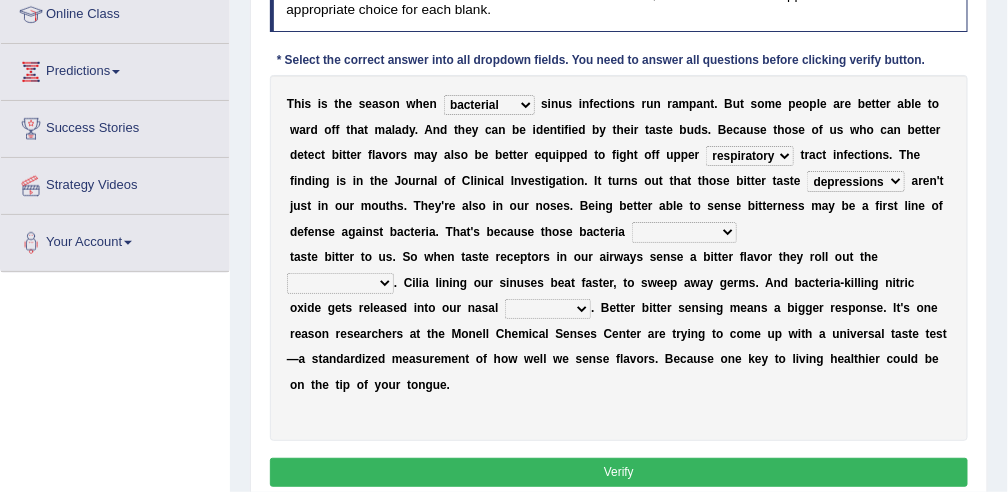 click on "purposelessly actually diagonally providently" at bounding box center (684, 232) 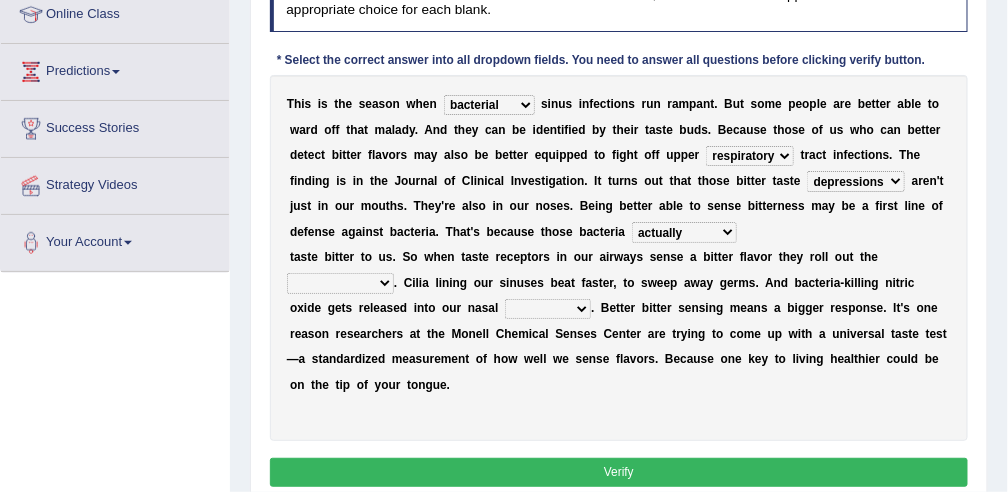 click on "defenses contradictions chestnuts pelvis" at bounding box center (340, 283) 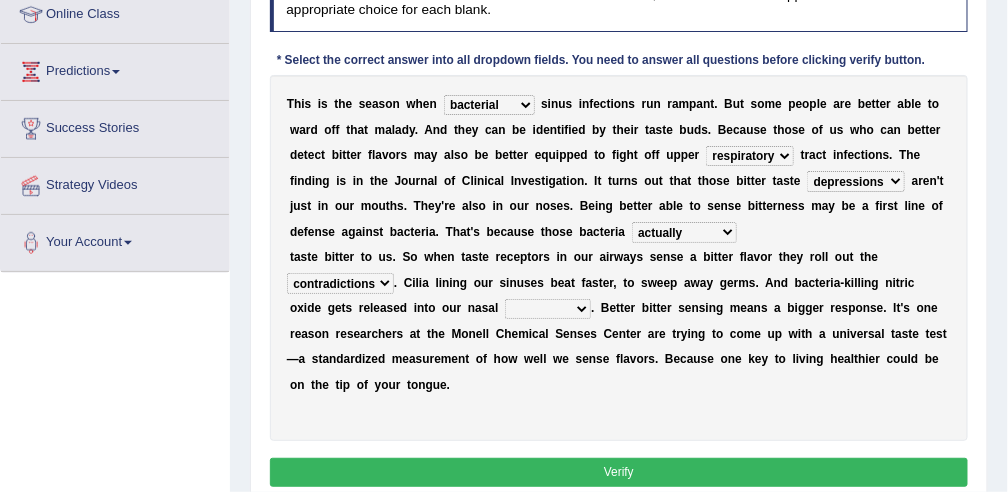 click on "causalities localities infirmities cavities" at bounding box center (548, 309) 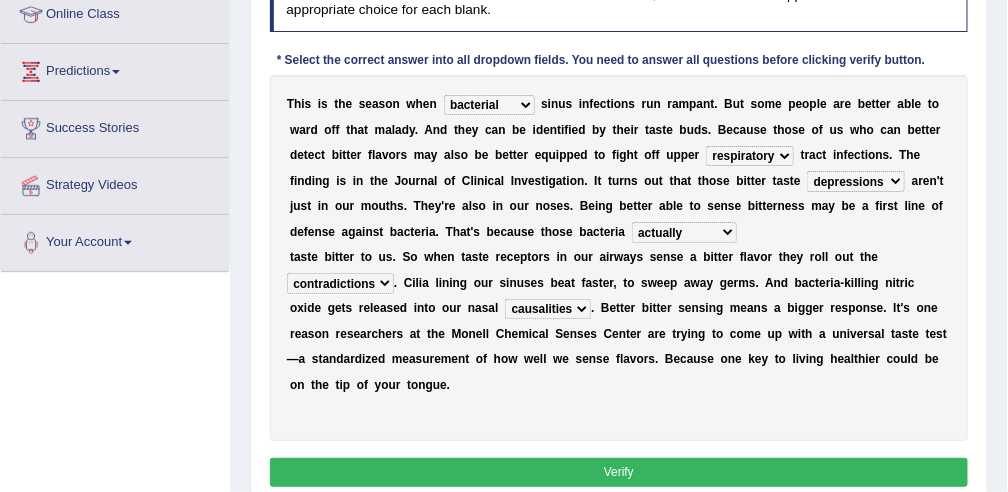 click on "Verify" at bounding box center [619, 472] 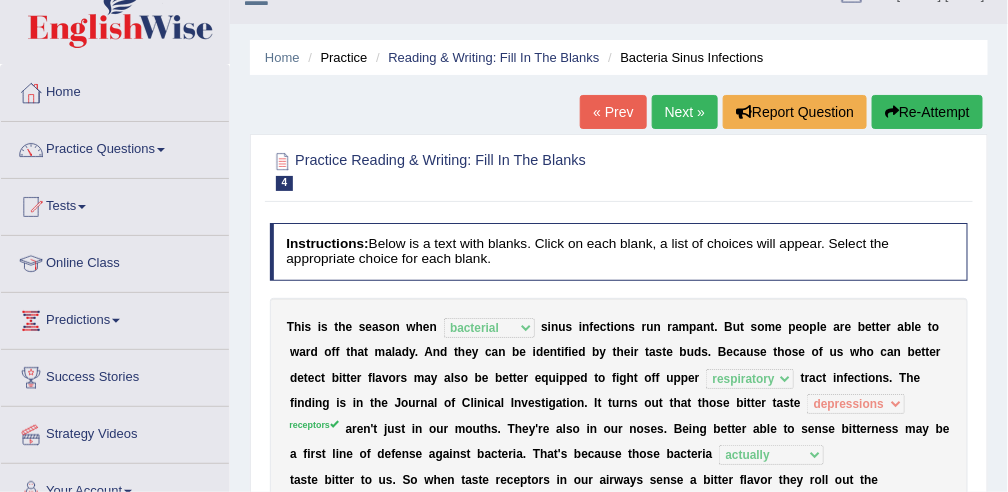 scroll, scrollTop: 31, scrollLeft: 0, axis: vertical 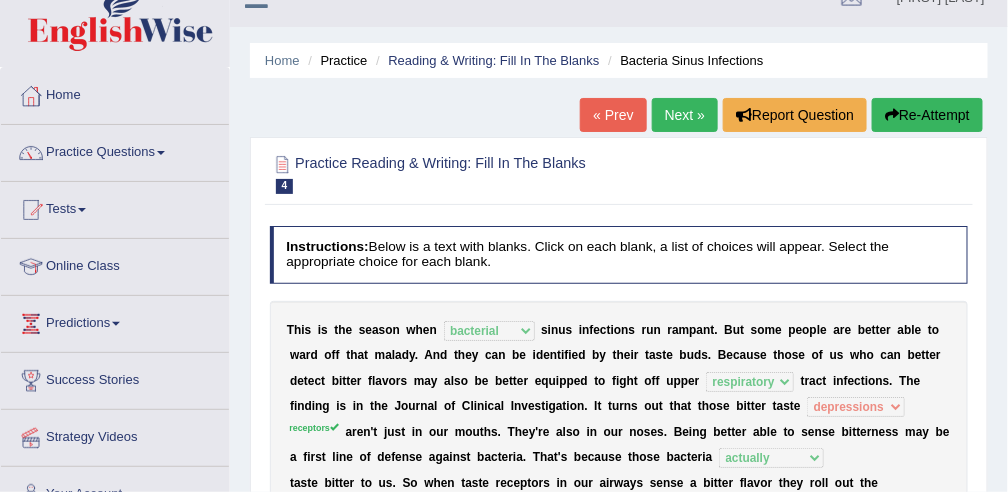click on "Next »" at bounding box center [685, 115] 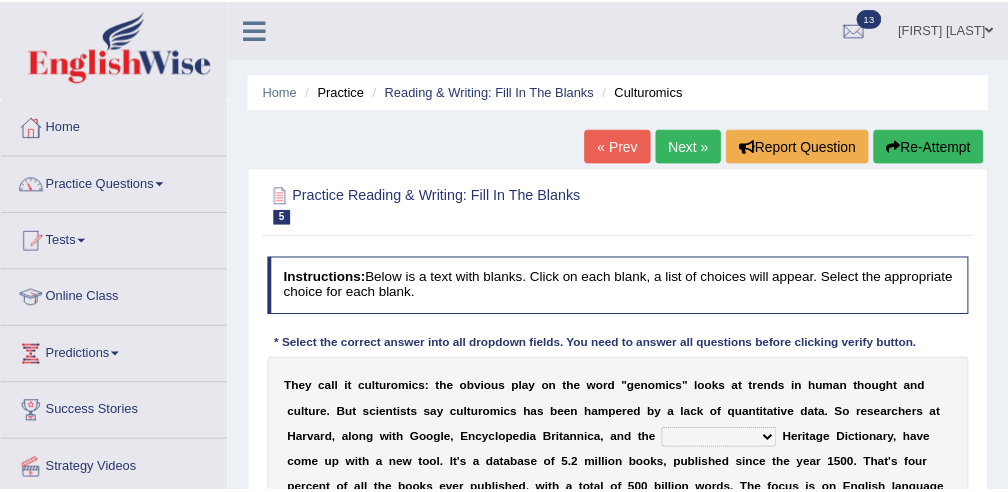 scroll, scrollTop: 0, scrollLeft: 0, axis: both 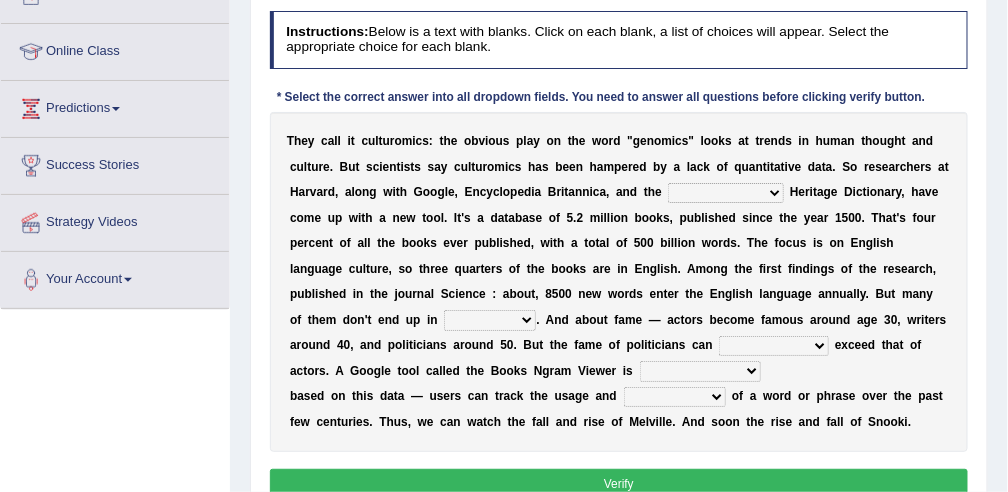 click on "Mettlesome Silicon Acetaminophen American" at bounding box center (725, 193) 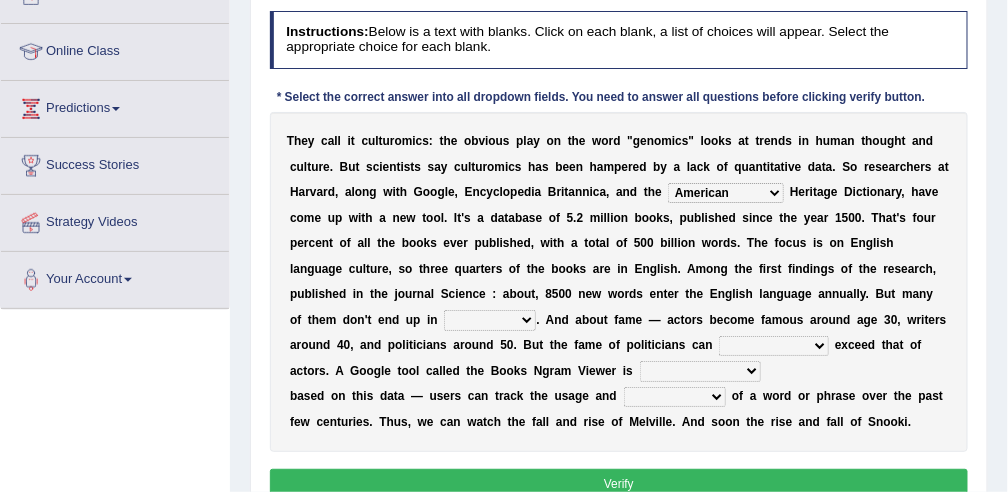 click on "veterinaries fairies dictionaries smithies" at bounding box center [490, 320] 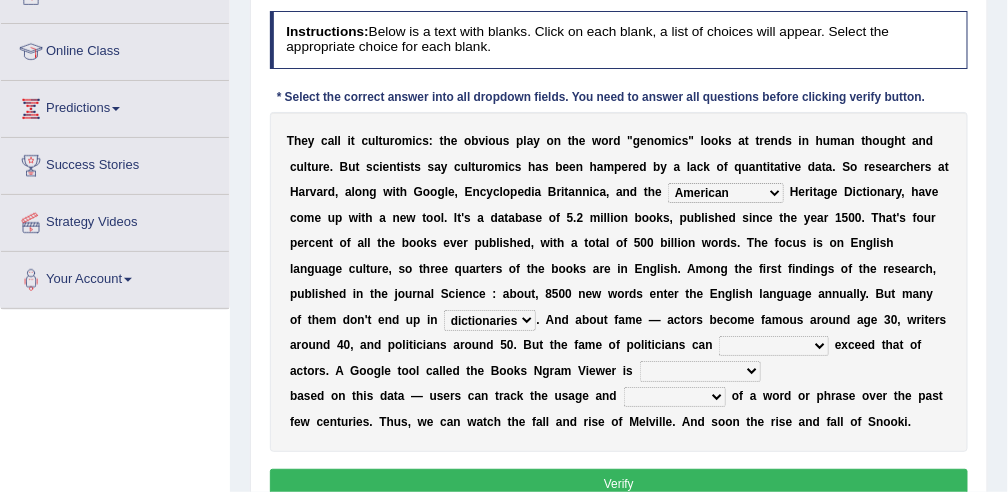 click on "veterinaries fairies dictionaries smithies" at bounding box center [490, 320] 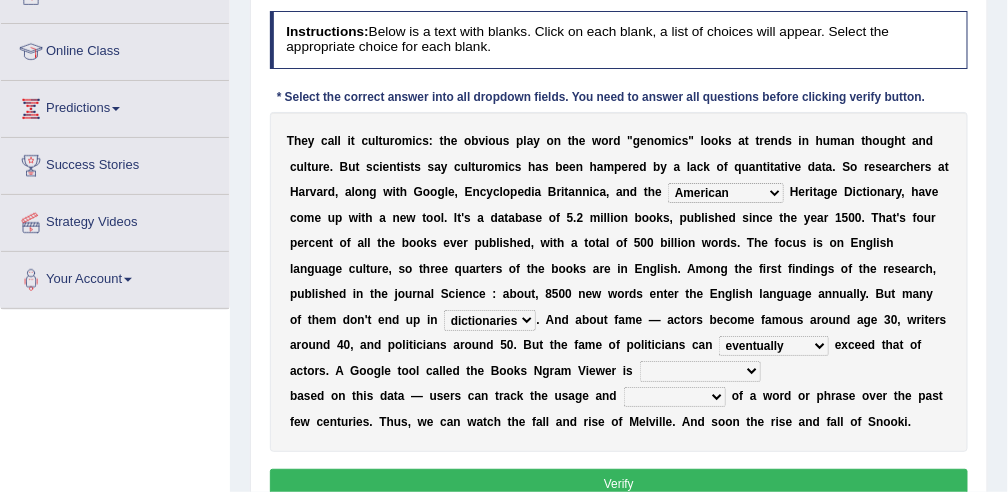 click on "intelligibly eventually venturesomely preferably" at bounding box center [773, 346] 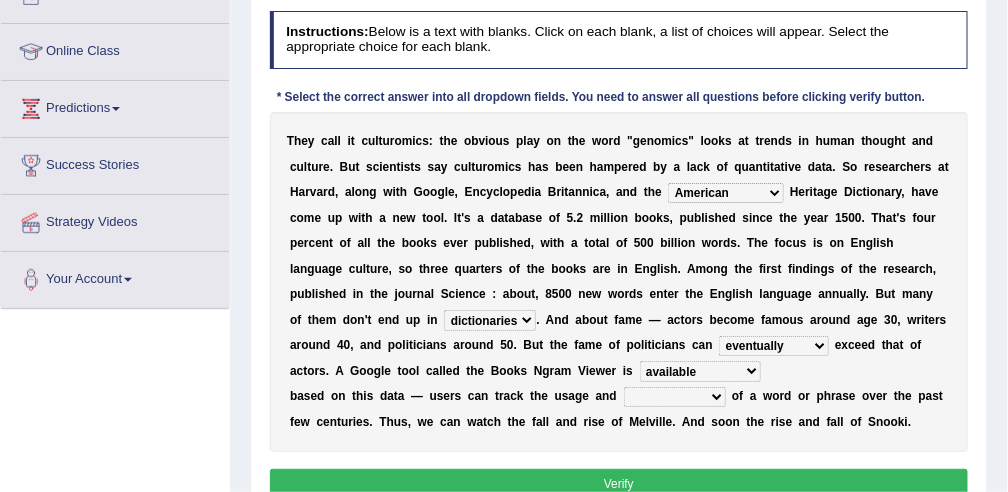 click on "frequency derisory drearily inappreciably" at bounding box center (675, 397) 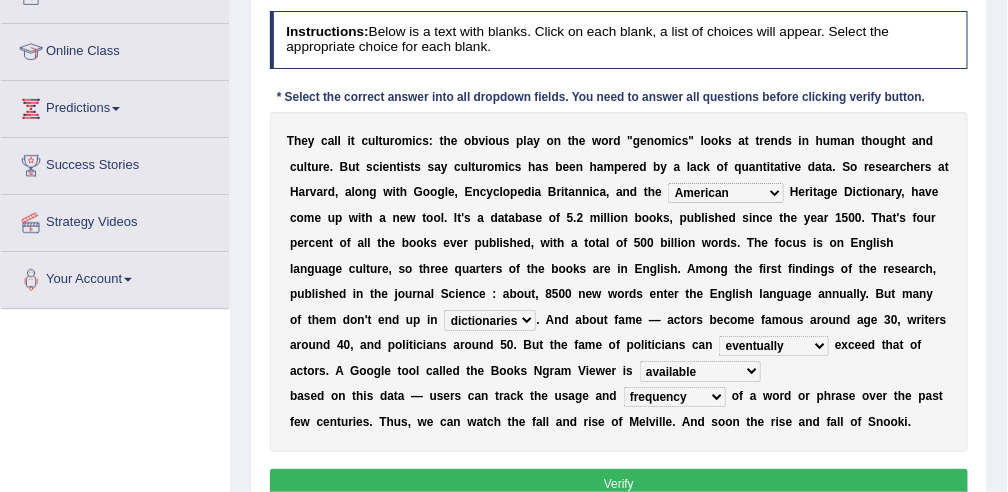 click on "Verify" at bounding box center (619, 483) 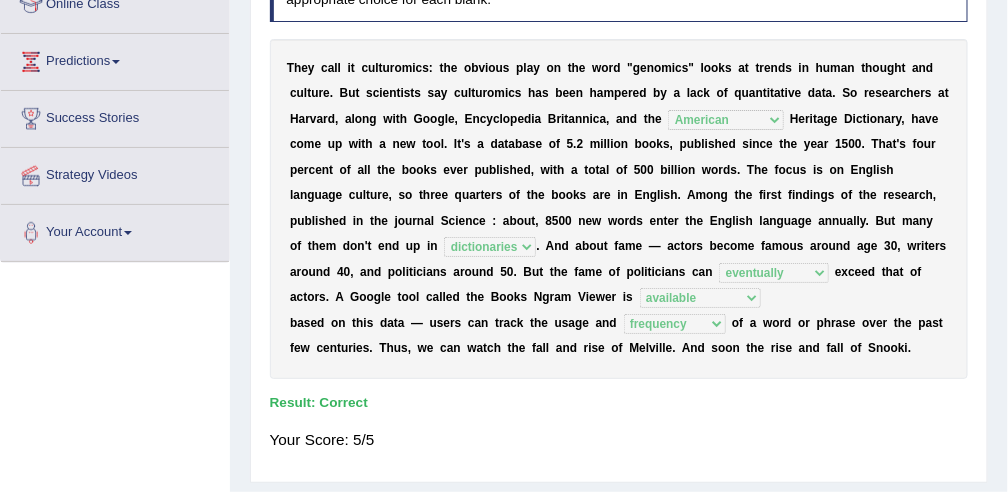 scroll, scrollTop: 294, scrollLeft: 0, axis: vertical 